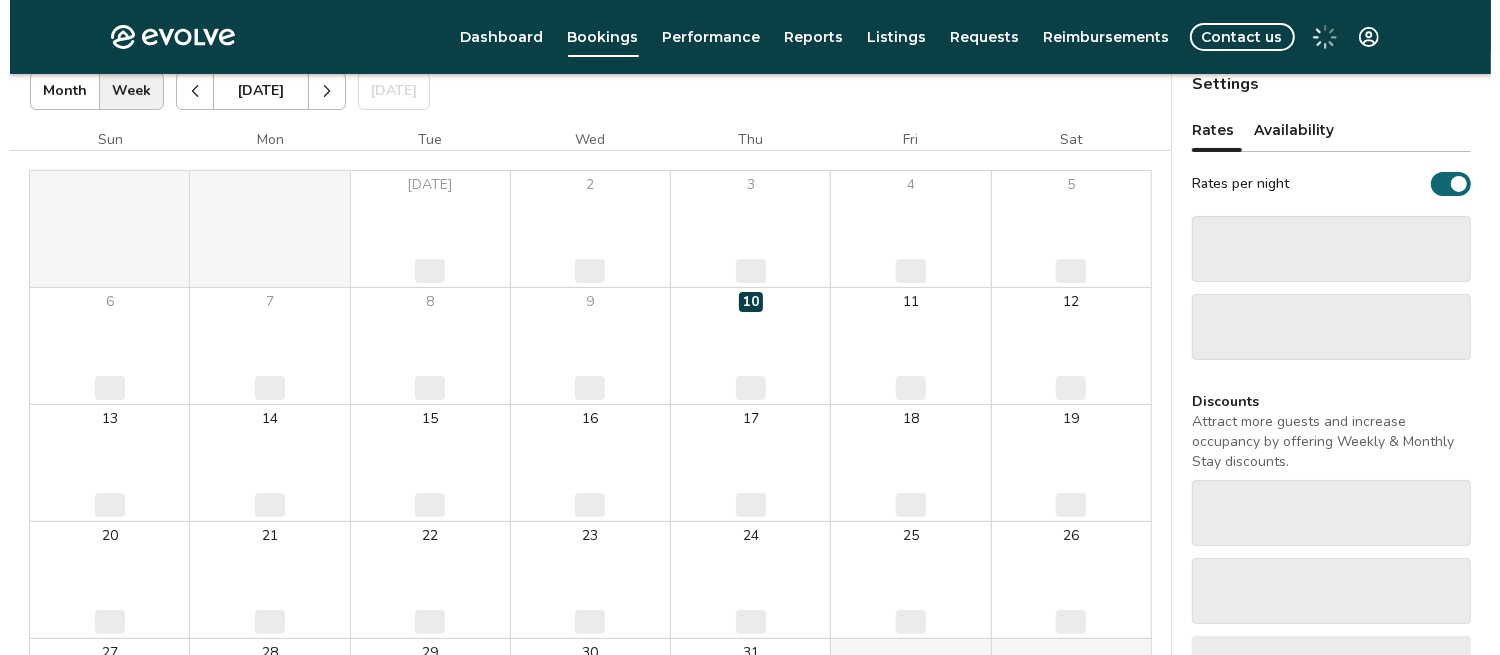 scroll, scrollTop: 130, scrollLeft: 0, axis: vertical 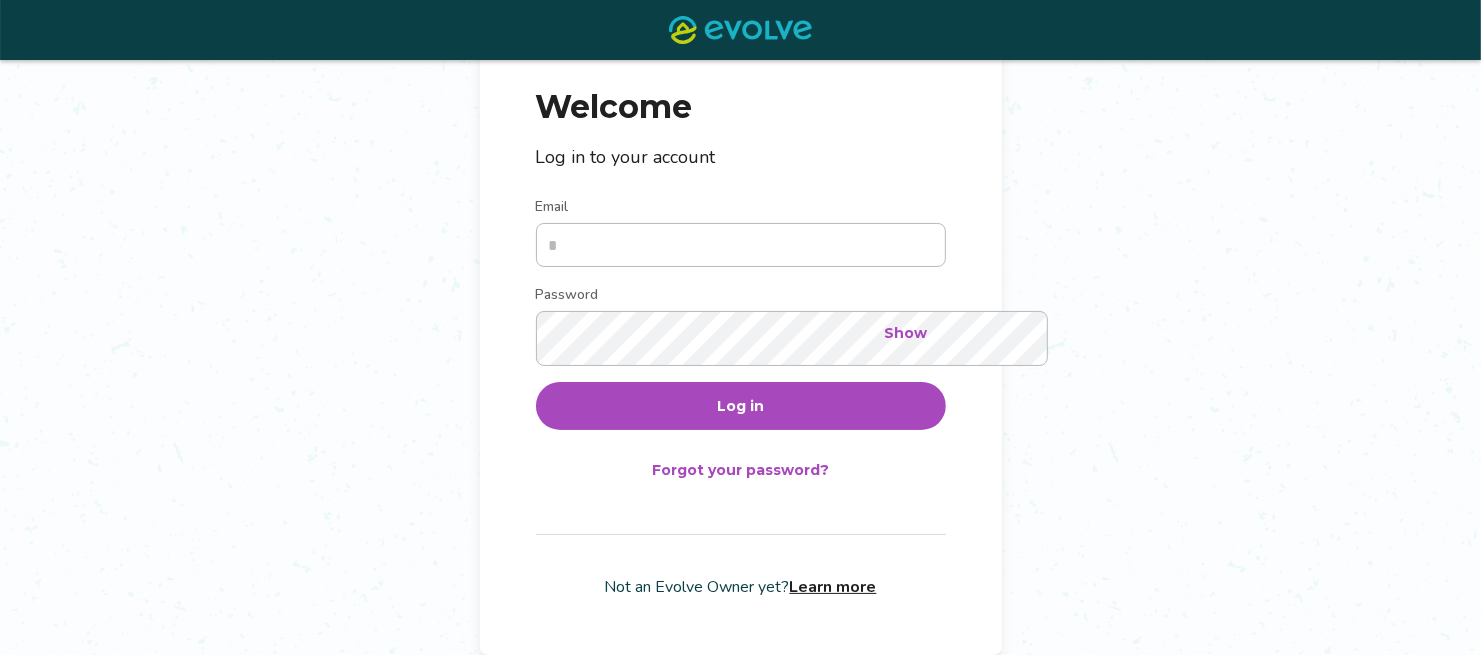 type on "**********" 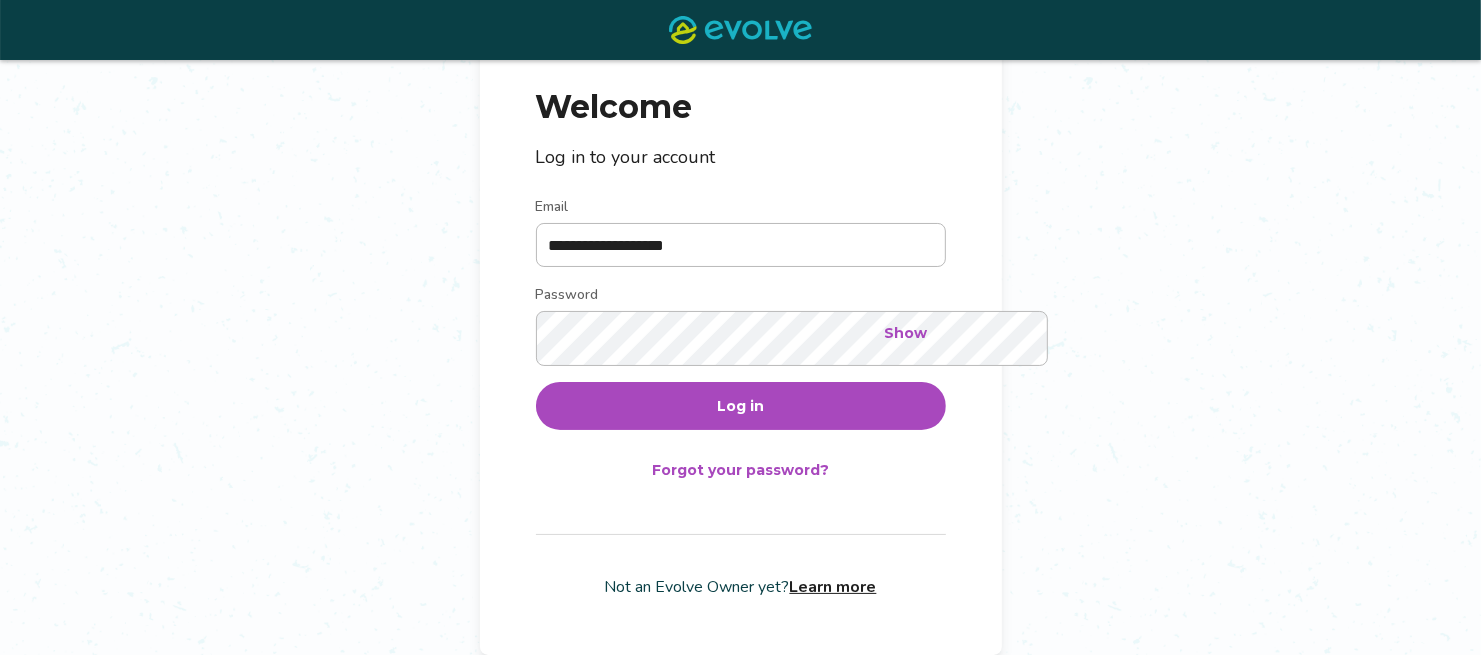 click on "Log in" at bounding box center [741, 406] 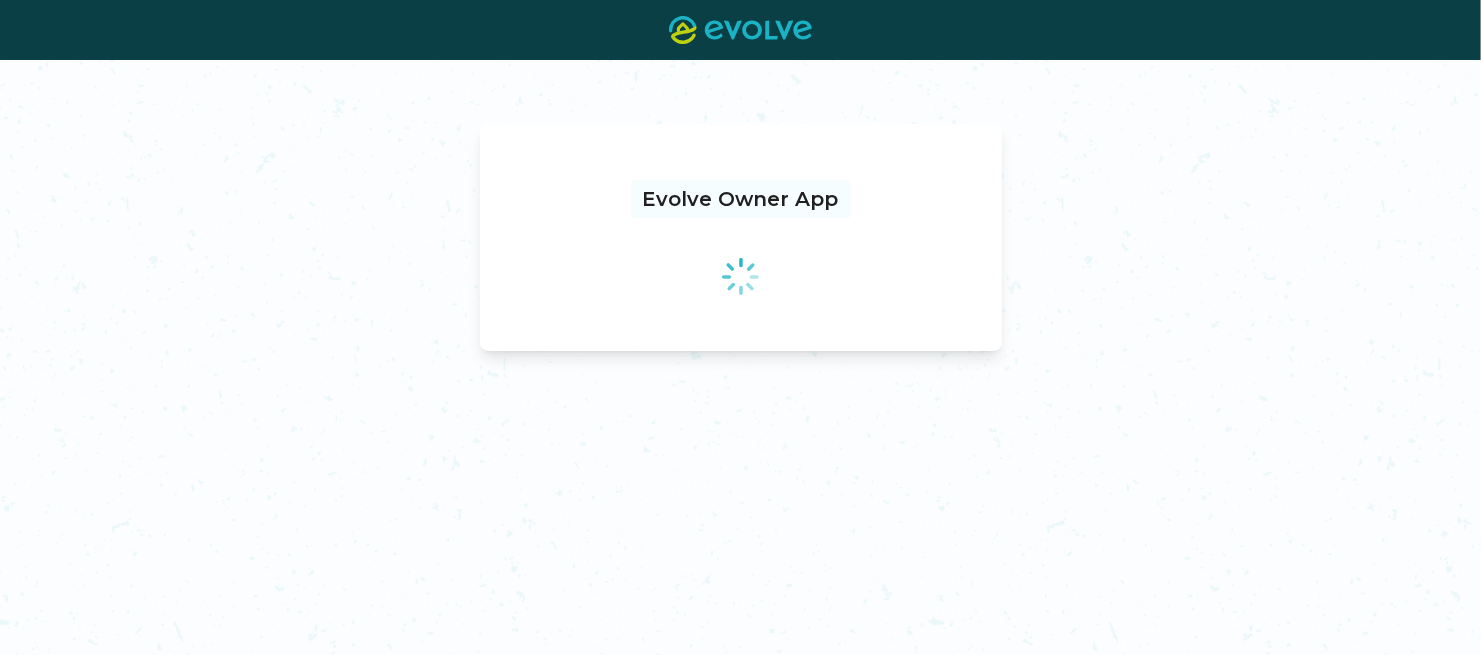 scroll, scrollTop: 0, scrollLeft: 0, axis: both 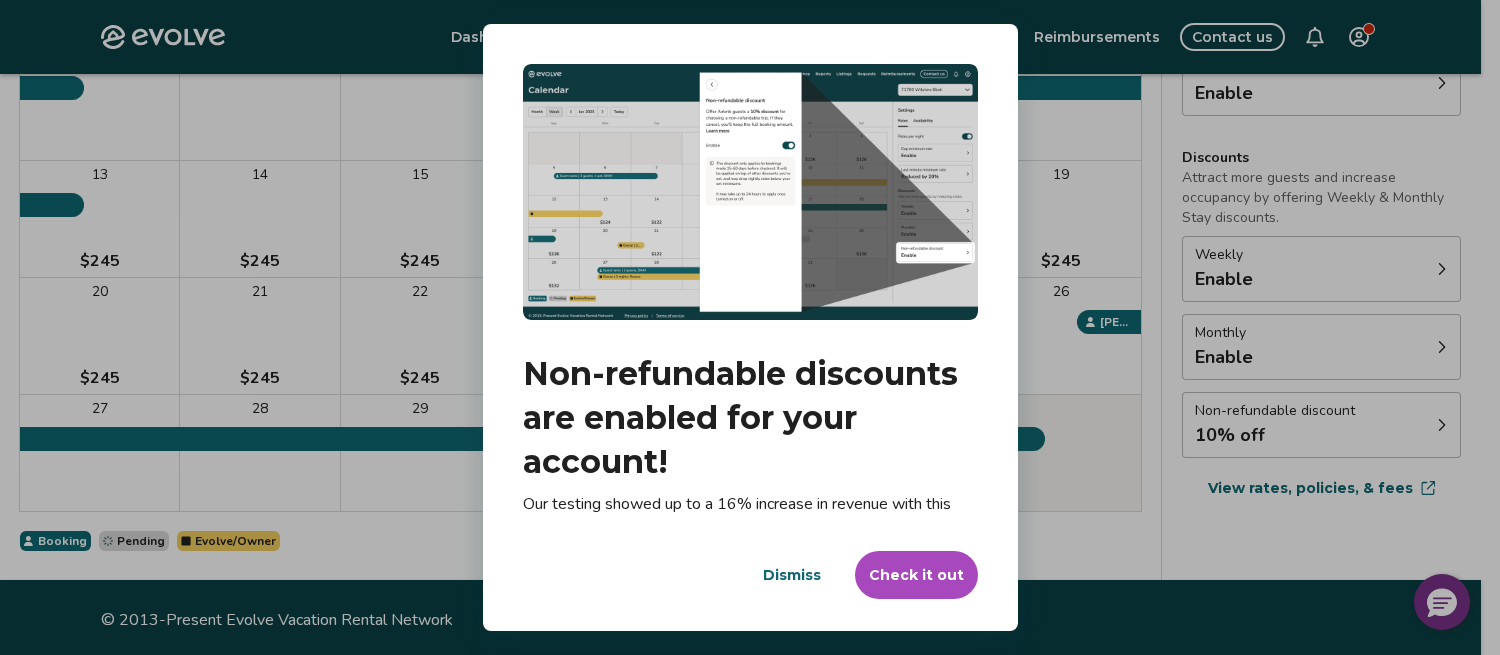 click on "Check it out" at bounding box center [916, 575] 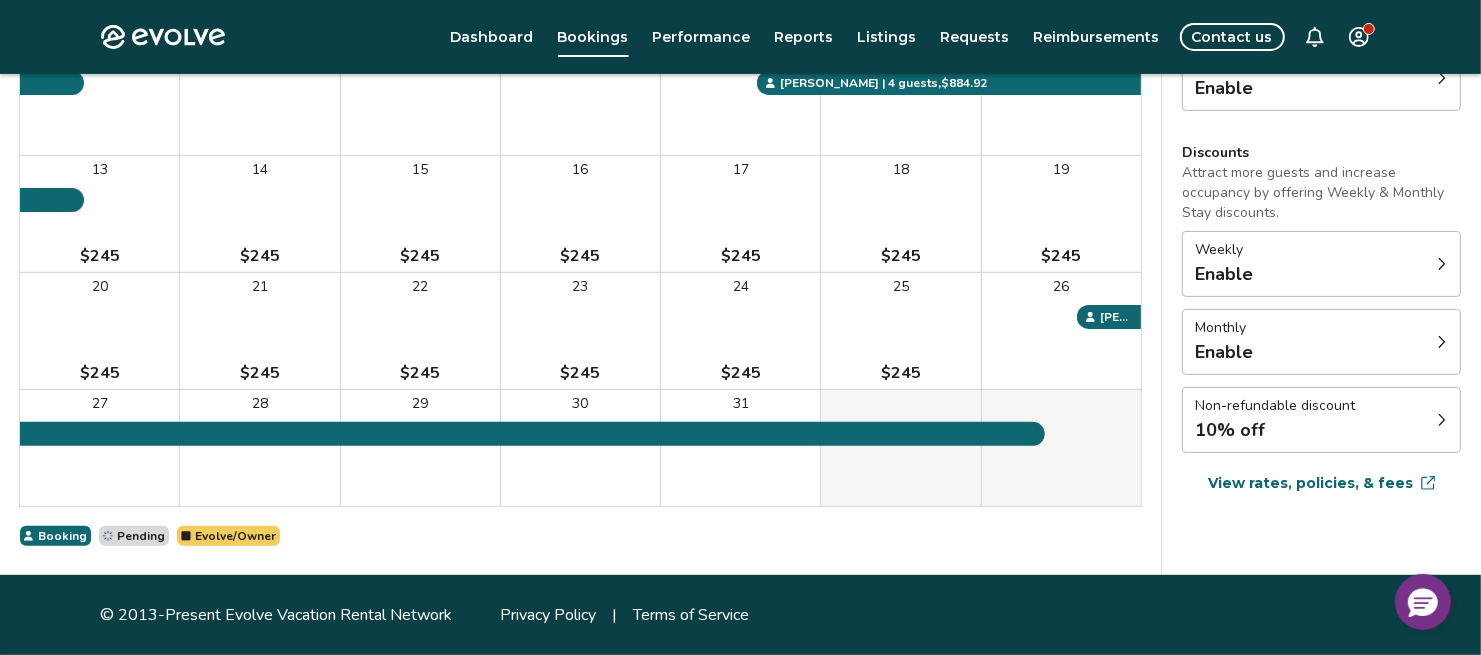 scroll, scrollTop: 251, scrollLeft: 0, axis: vertical 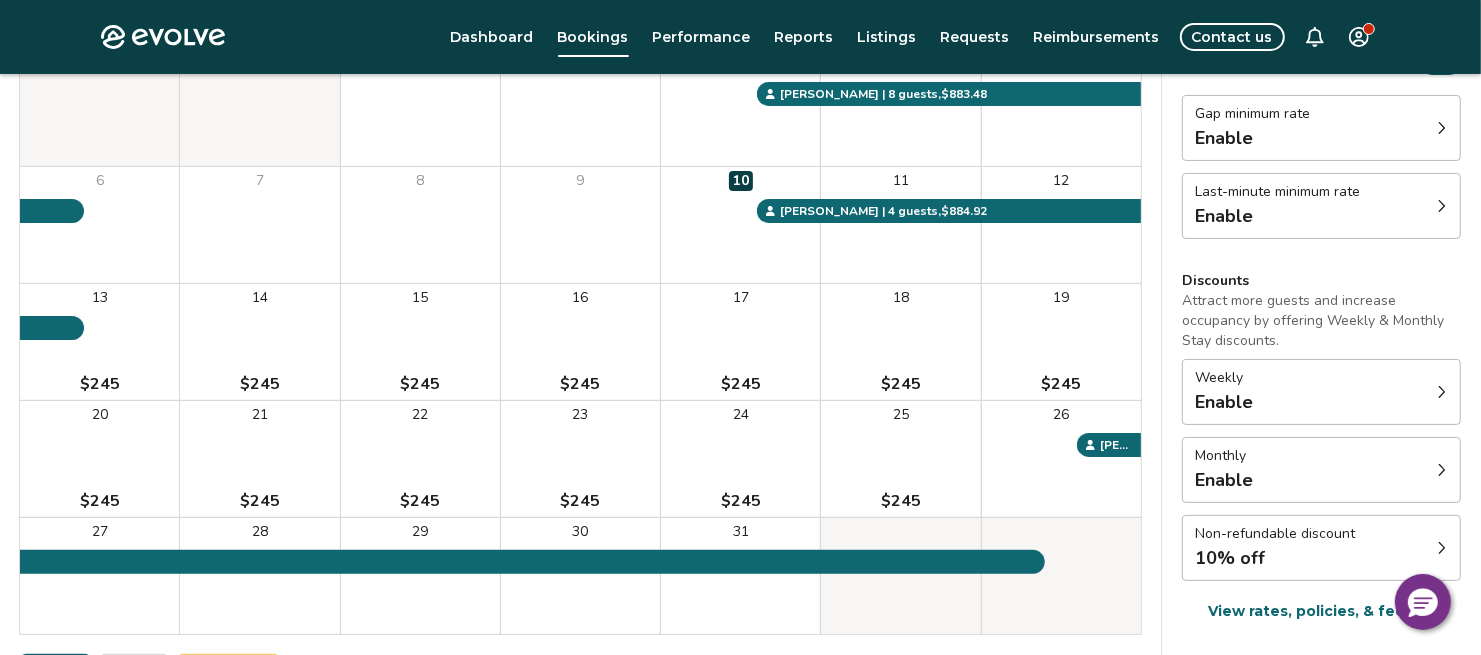 click 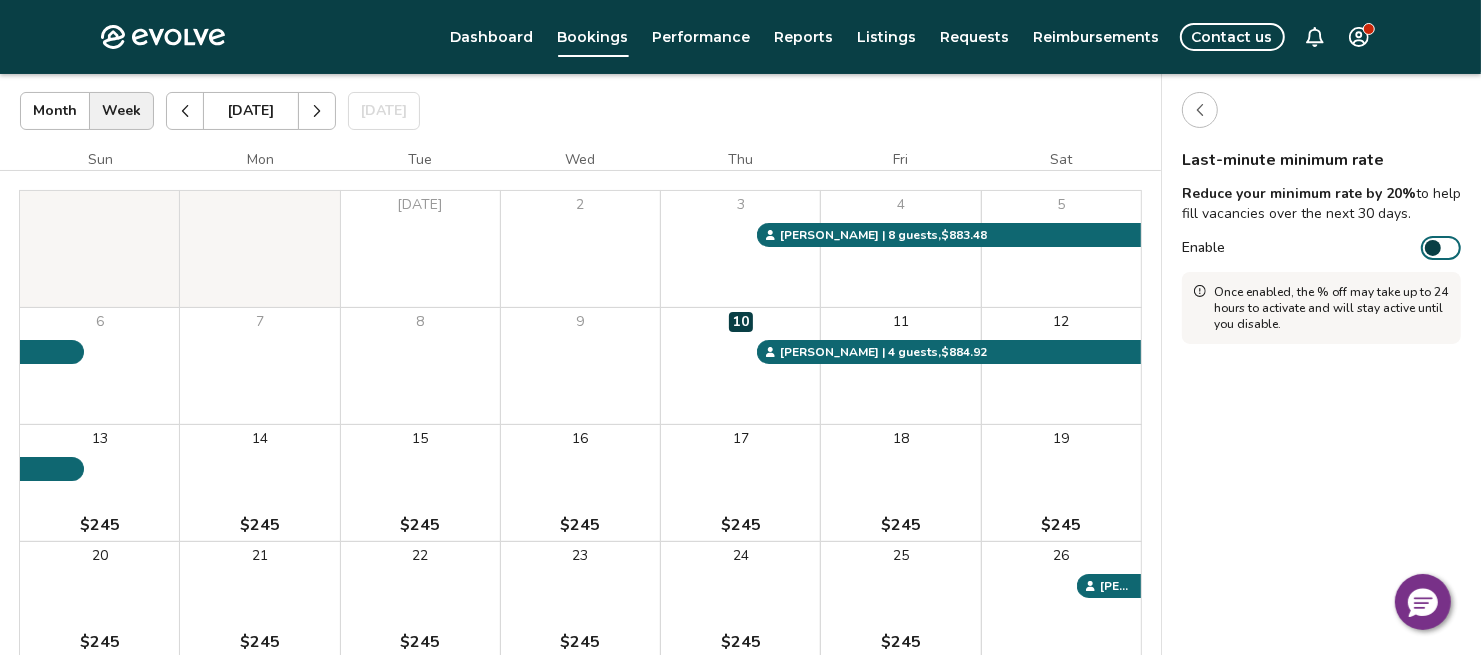 scroll, scrollTop: 0, scrollLeft: 0, axis: both 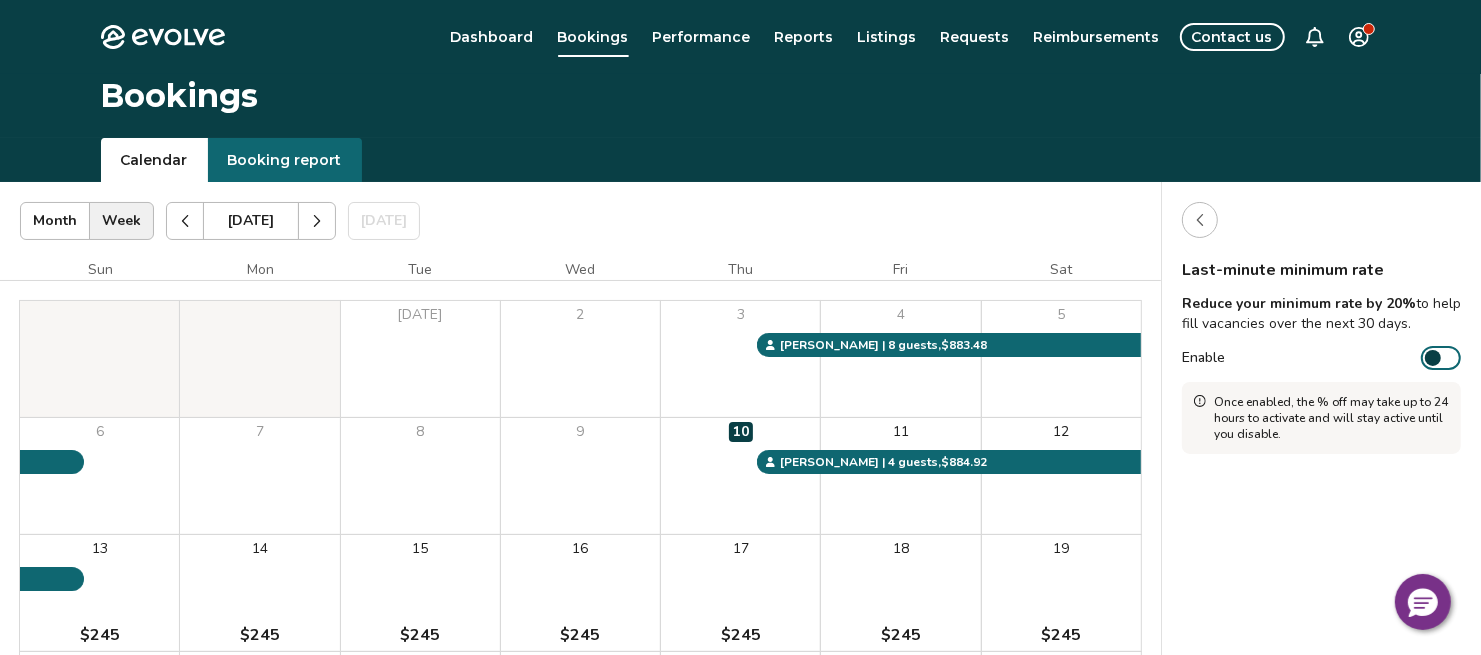 click on "Evolve Dashboard Bookings Performance Reports Listings Requests Reimbursements Contact us Bookings Calendar Booking report Jul 2025  | Views Month Week Jul 2025 Today Settings Pennrand Jul 2025 Sun Mon Tue Wed Thu Fri Sat Jul 1 2 3 4 5 6 7 8 9 10 11 12 13 $245 14 $245 15 $245 16 $245 17 $245 18 $245 19 $245 20 $245 21 $245 22 $245 23 $245 24 $245 25 $245 26 27 28 29 30 31 Judith D. | 4 guests ,  $1,858.82 Chris P. | 8 guests ,  $883.48 Michelle C. | 4 guests ,  $884.92 Booking Pending Evolve/Owner Settings Rates Availability Rates per night Gap minimum rate Enable Last-minute minimum rate Enable Discounts Attract more guests and increase occupancy by offering Weekly & Monthly Stay discounts. Weekly Enable Monthly Enable Non-refundable discount 10% off View rates, policies, & fees Gap minimum rate Reduce your minimum rate by 20%  to help fill nights between bookings  (Fridays and Saturdays excluded). Enable Once enabled, the % off may take up to 24 hours to activate and will stay active until you disable." at bounding box center (740, 517) 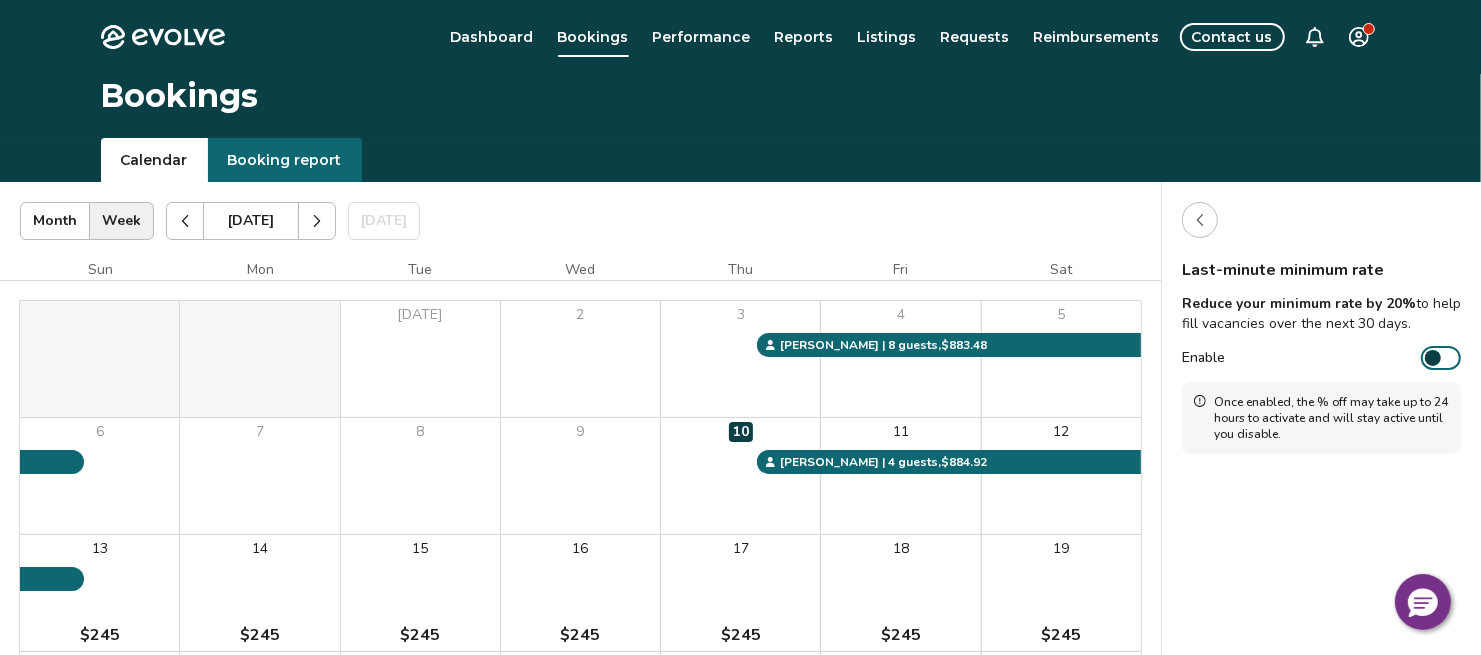 click on "Evolve Dashboard Bookings Performance Reports Listings Requests Reimbursements Contact us Bookings Calendar Booking report Jul 2025  | Views Month Week Jul 2025 Today Settings Pennrand Jul 2025 Sun Mon Tue Wed Thu Fri Sat Jul 1 2 3 4 5 6 7 8 9 10 11 12 13 $245 14 $245 15 $245 16 $245 17 $245 18 $245 19 $245 20 $245 21 $245 22 $245 23 $245 24 $245 25 $245 26 27 28 29 30 31 Judith D. | 4 guests ,  $1,858.82 Chris P. | 8 guests ,  $883.48 Michelle C. | 4 guests ,  $884.92 Booking Pending Evolve/Owner Settings Rates Availability Rates per night Gap minimum rate Enable Last-minute minimum rate Enable Discounts Attract more guests and increase occupancy by offering Weekly & Monthly Stay discounts. Weekly Enable Monthly Enable Non-refundable discount 10% off View rates, policies, & fees Gap minimum rate Reduce your minimum rate by 20%  to help fill nights between bookings  (Fridays and Saturdays excluded). Enable Once enabled, the % off may take up to 24 hours to activate and will stay active until you disable." at bounding box center (740, 517) 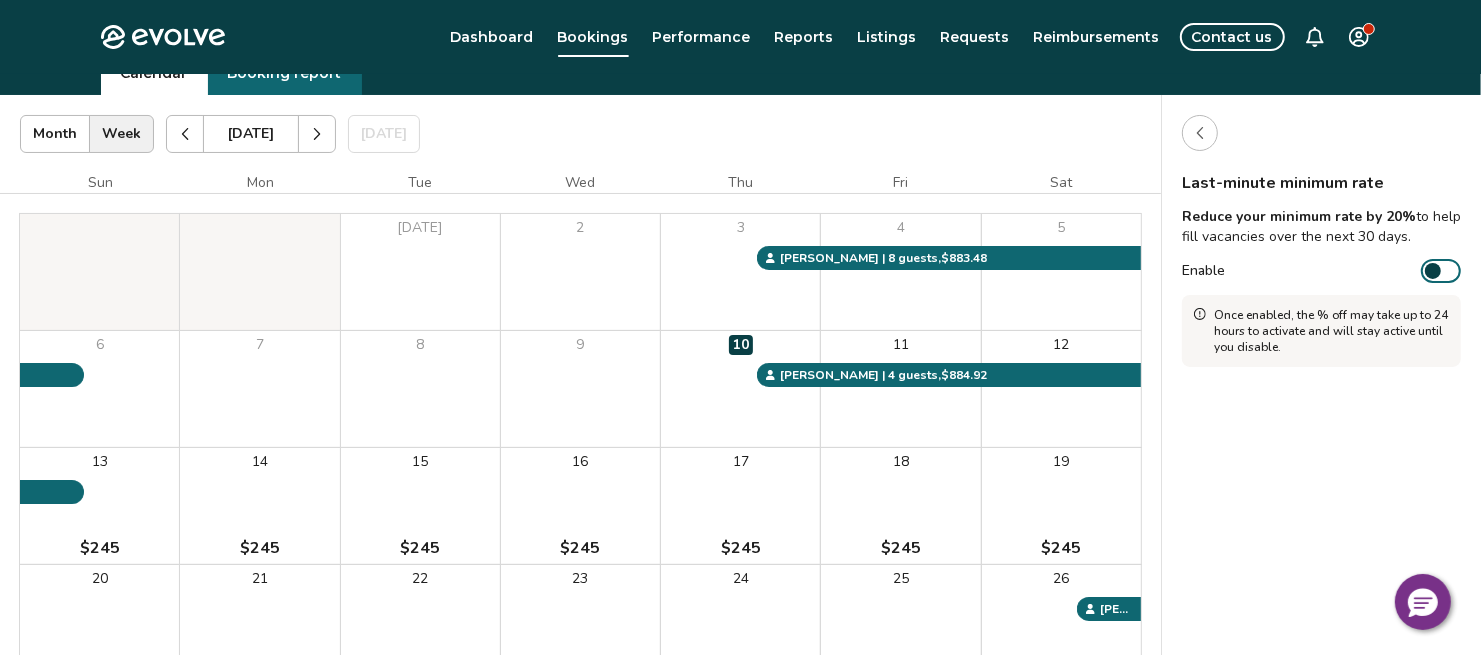 scroll, scrollTop: 124, scrollLeft: 0, axis: vertical 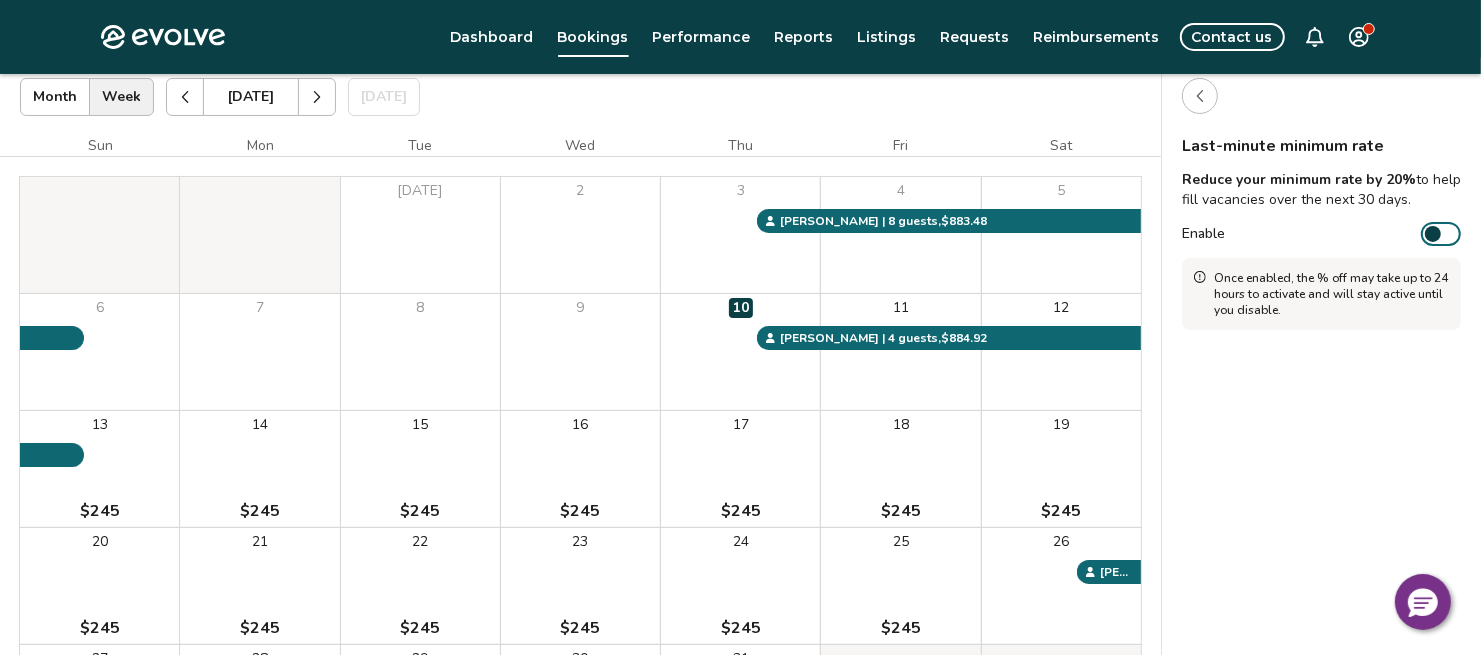 click 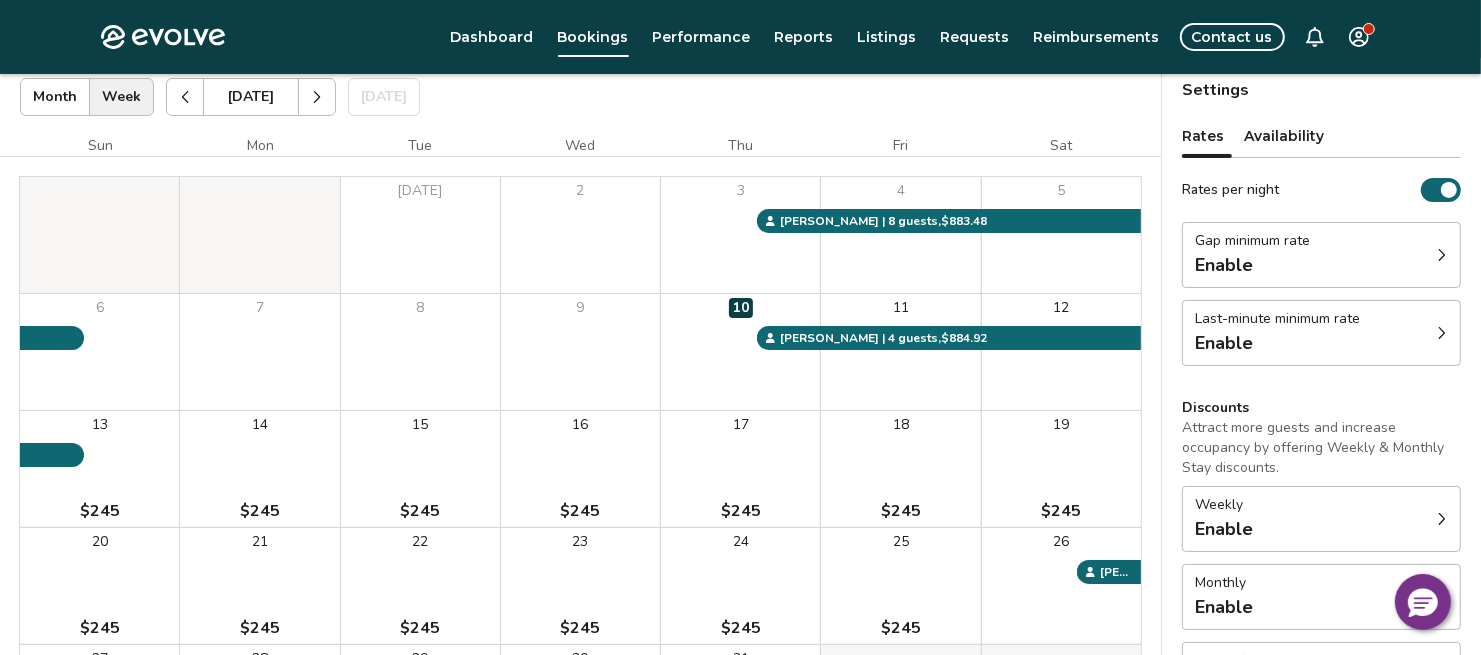 click on "Gap minimum rate Enable" at bounding box center (1321, 255) 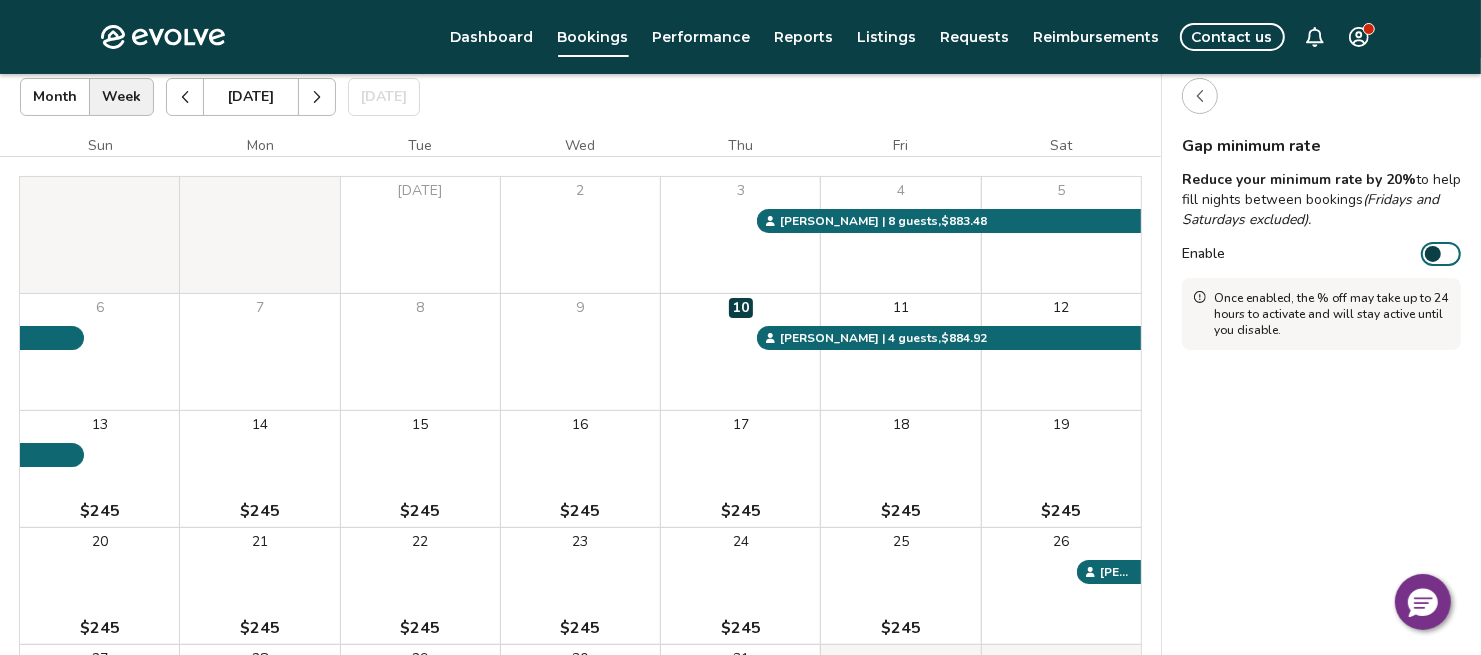click 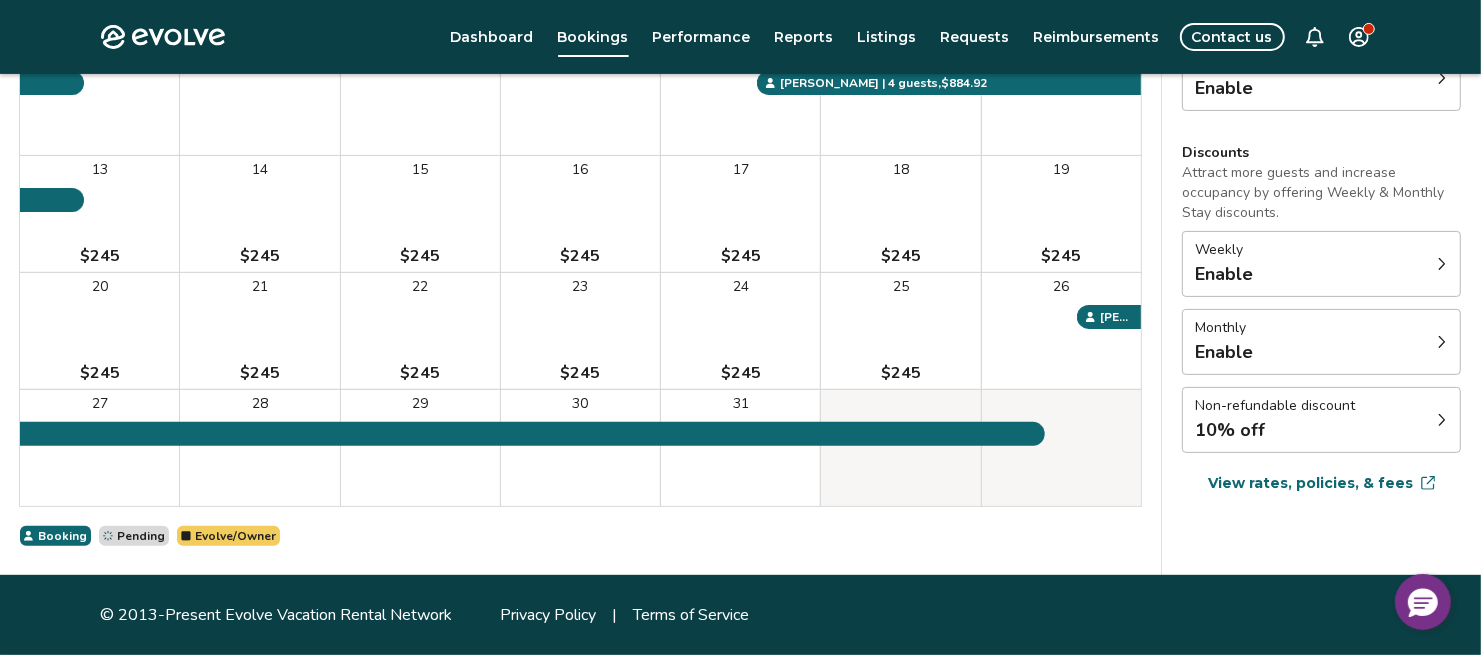 scroll, scrollTop: 626, scrollLeft: 0, axis: vertical 